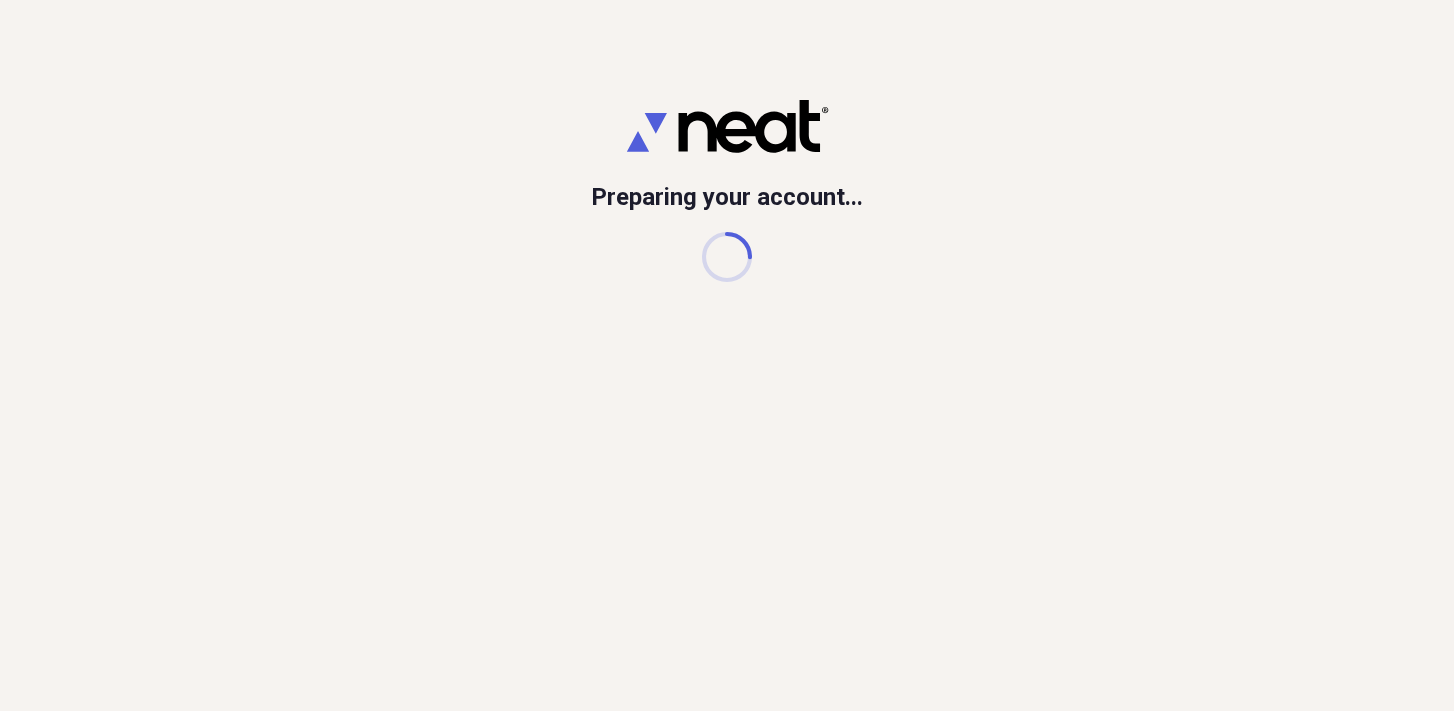 scroll, scrollTop: 0, scrollLeft: 0, axis: both 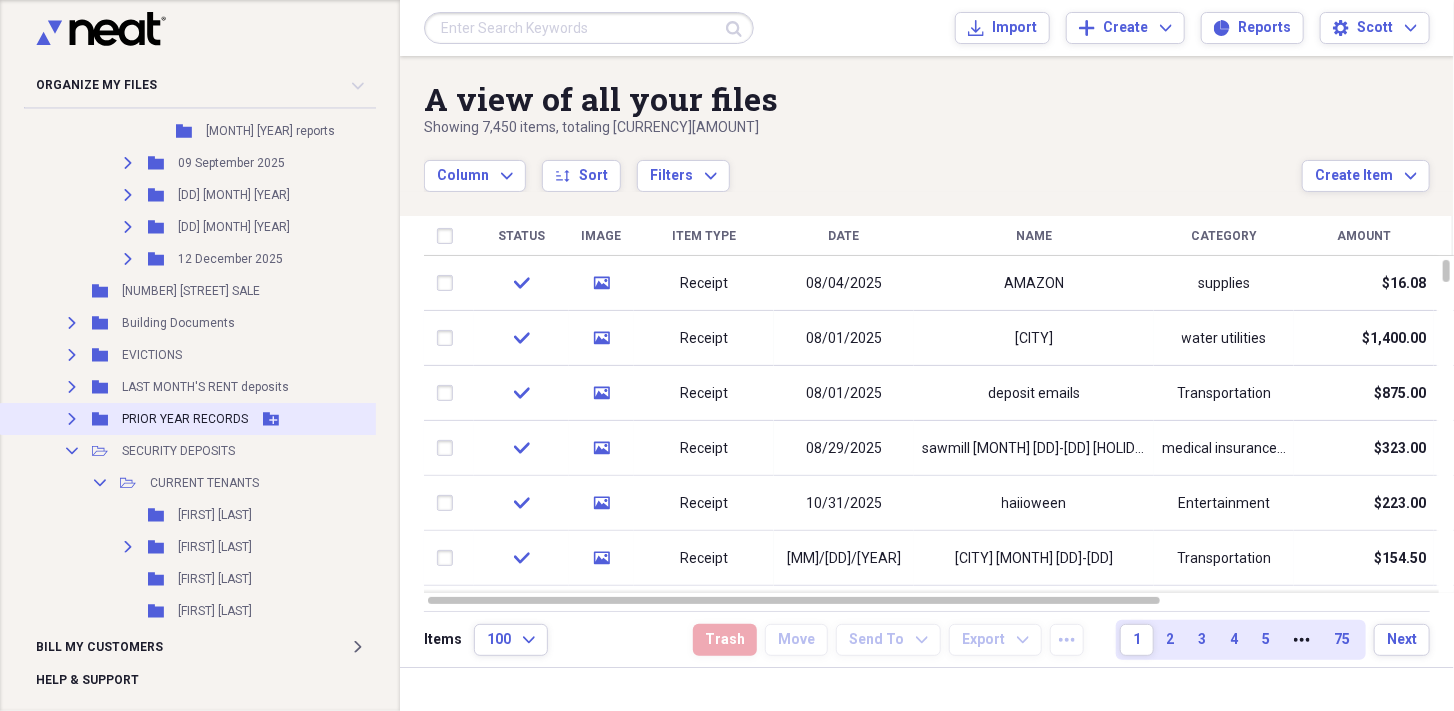 click on "Expand" 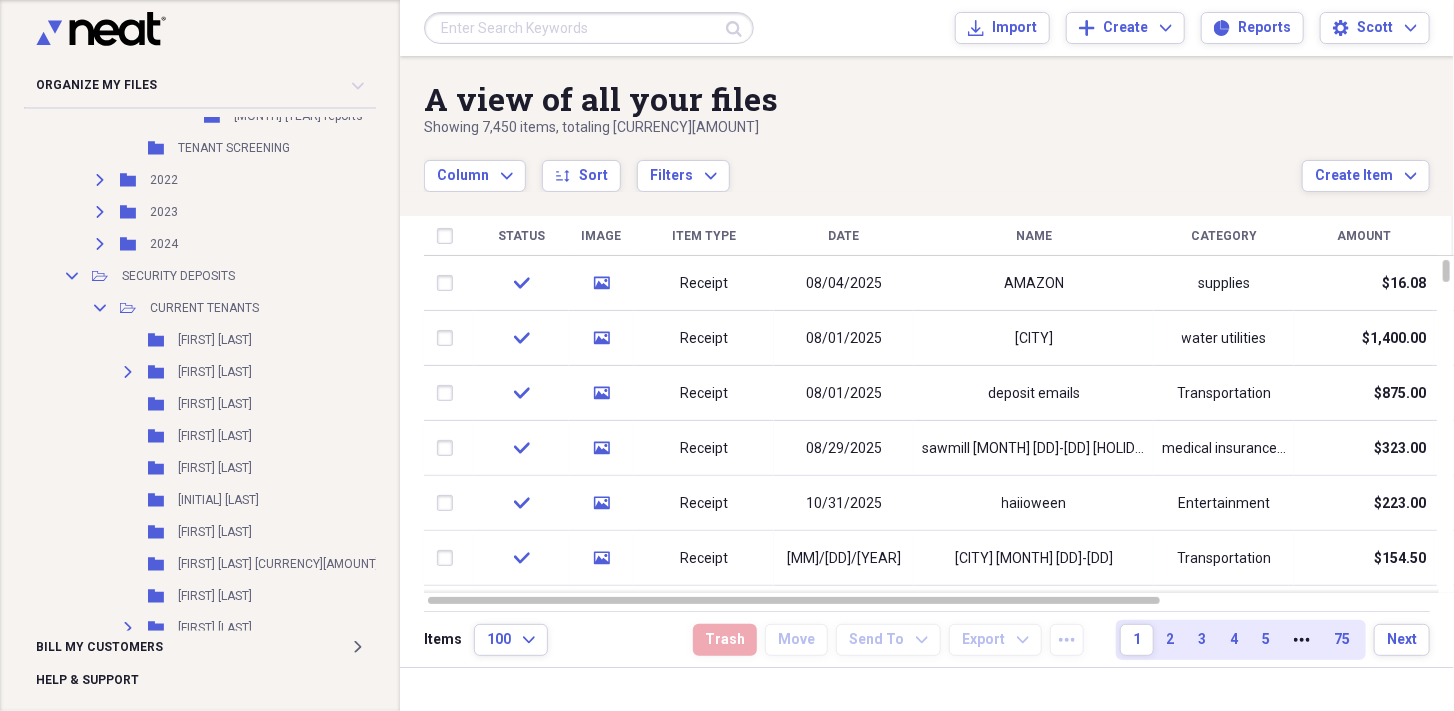 scroll, scrollTop: 2866, scrollLeft: 0, axis: vertical 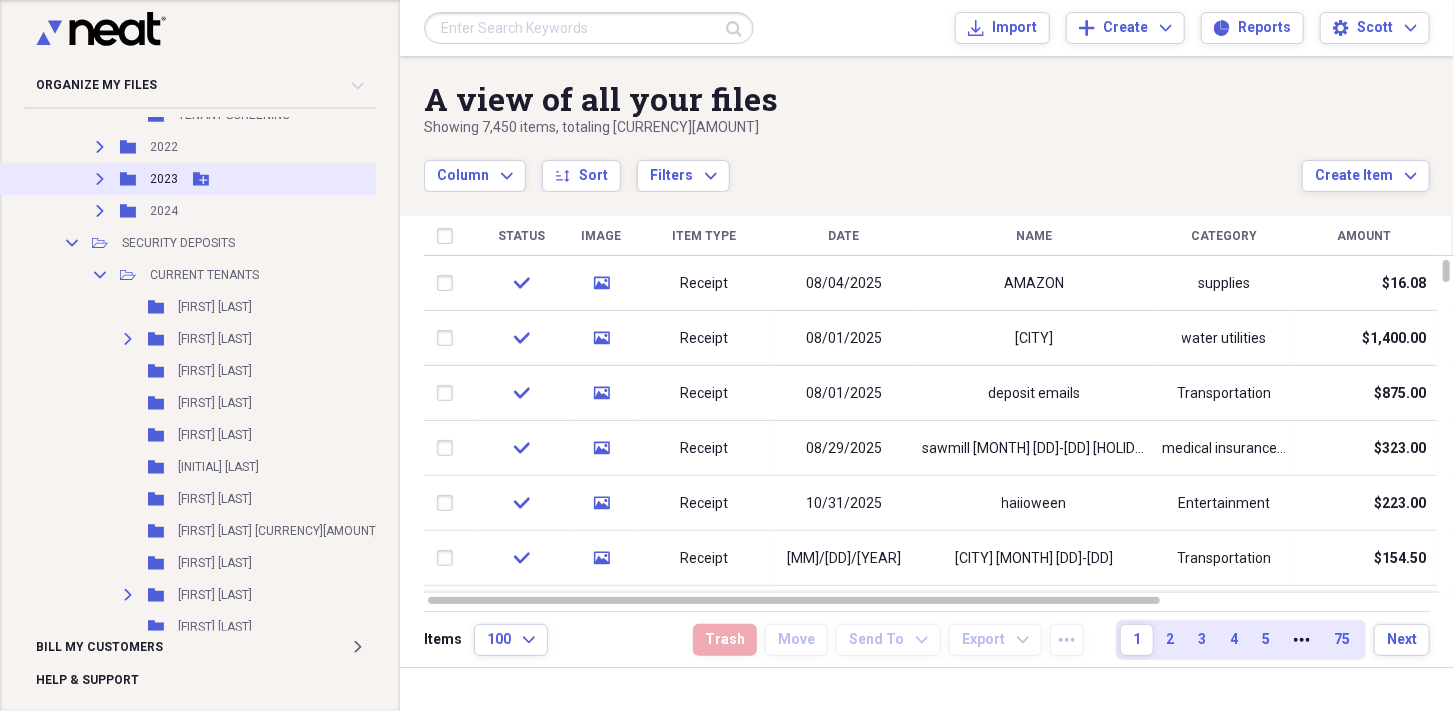 click on "Expand" at bounding box center [100, 179] 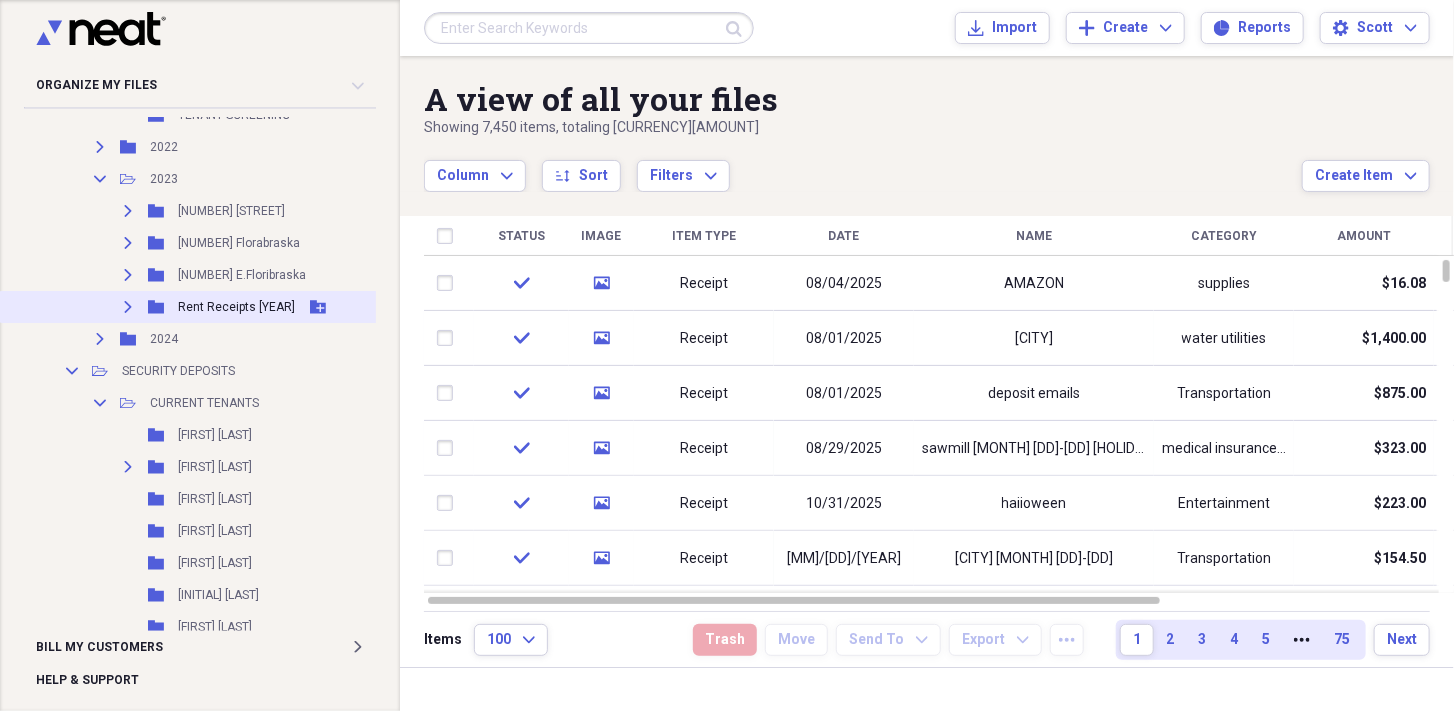 click on "Expand" 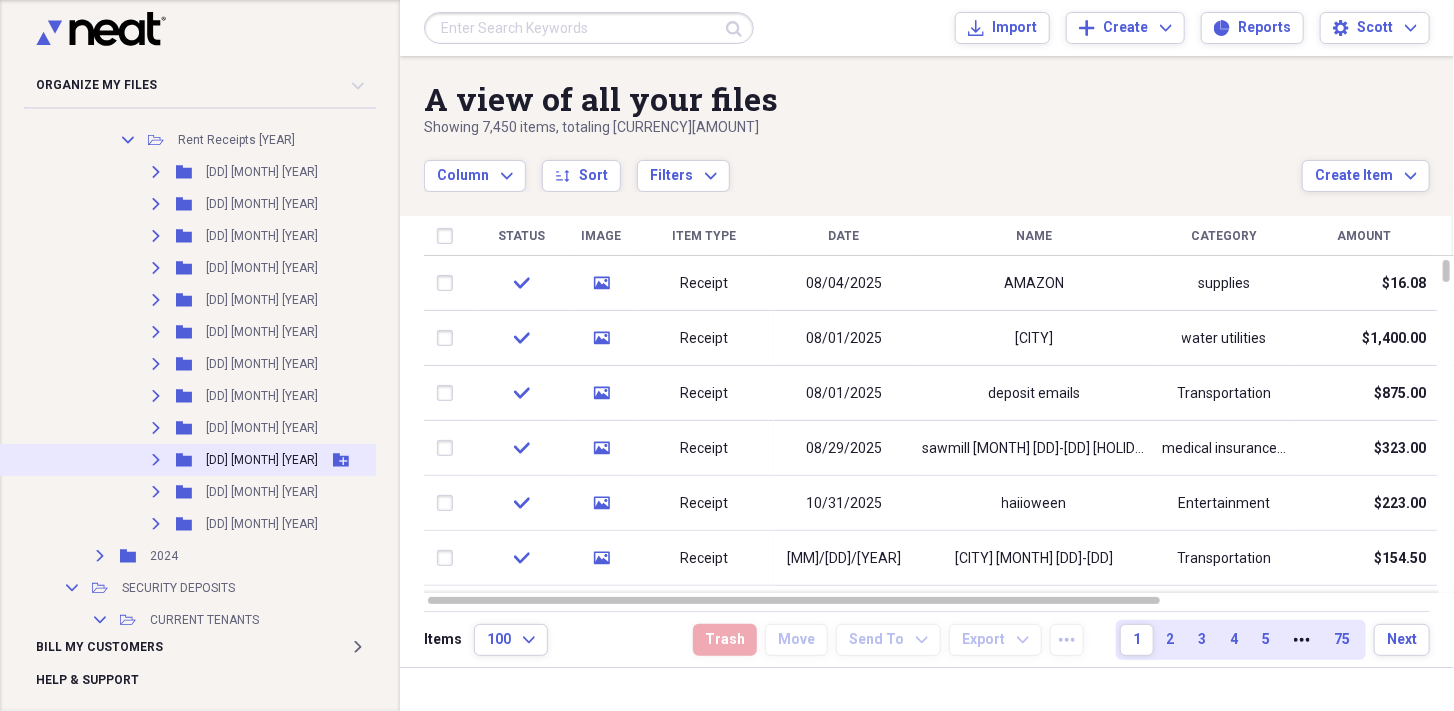 scroll, scrollTop: 3066, scrollLeft: 0, axis: vertical 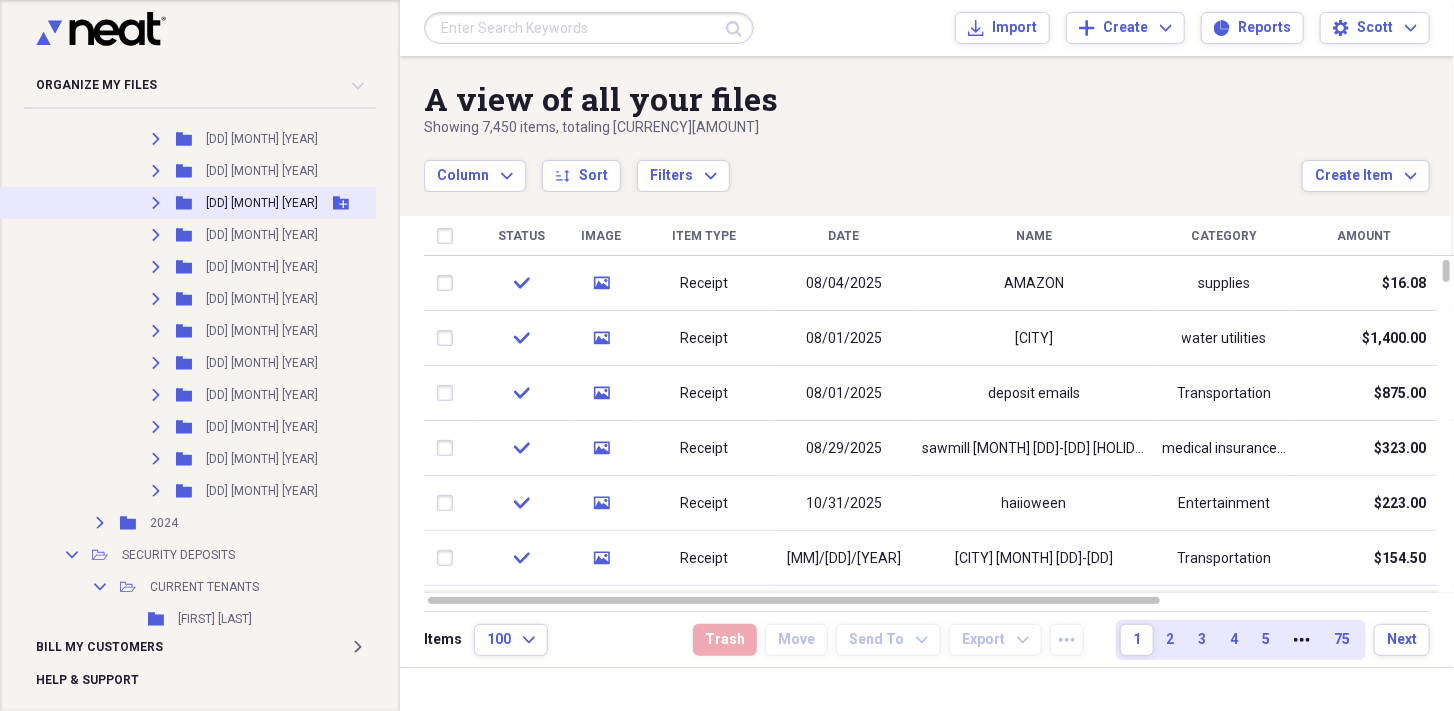 click on "[DD] [MONTH] [YEAR]" at bounding box center (262, 203) 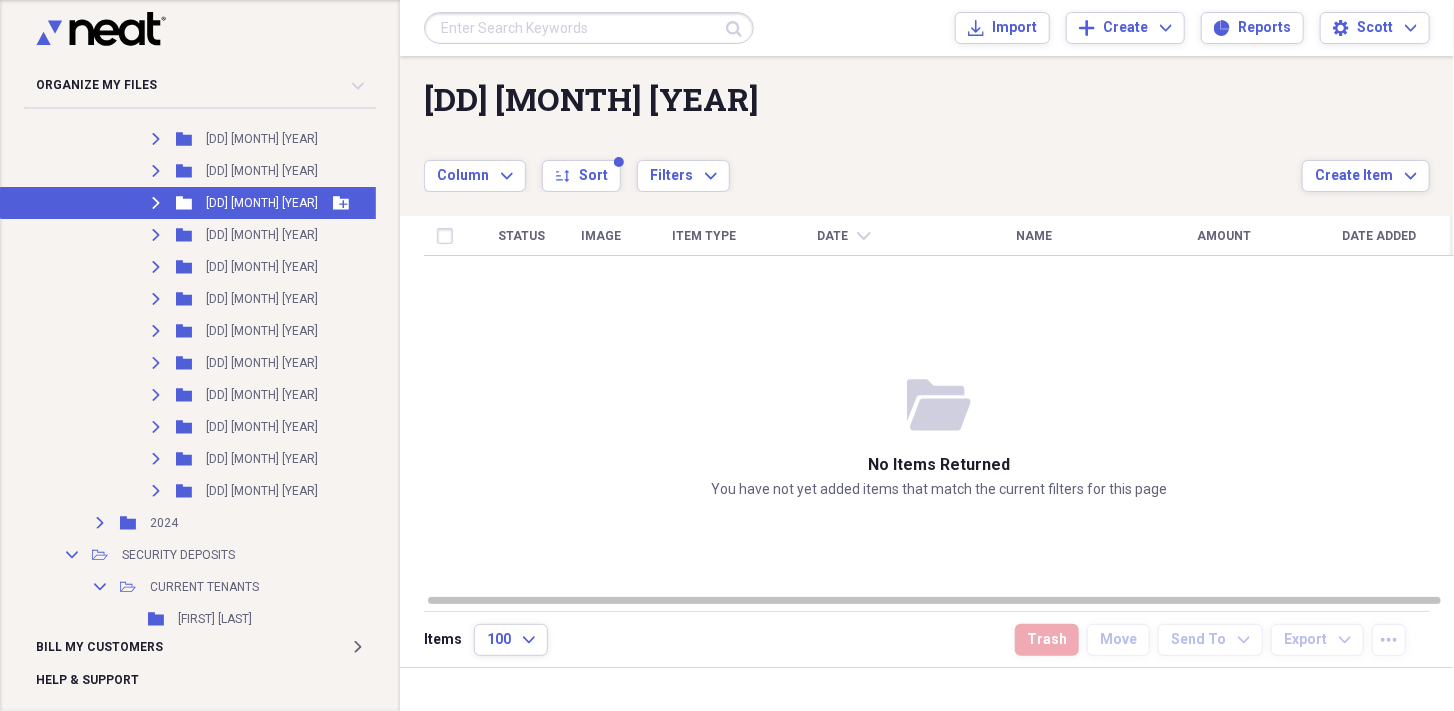 click on "Expand" 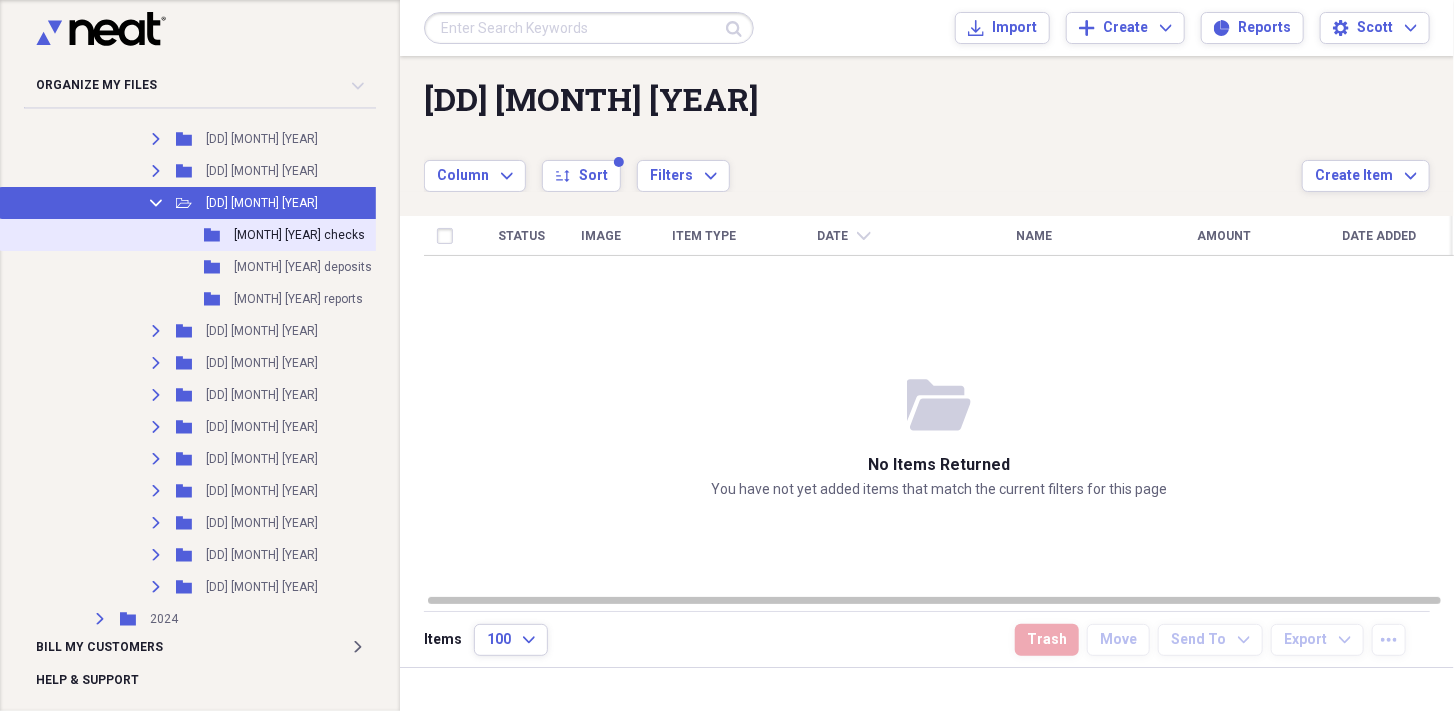 click on "[MONTH] [YEAR] checks" at bounding box center [299, 235] 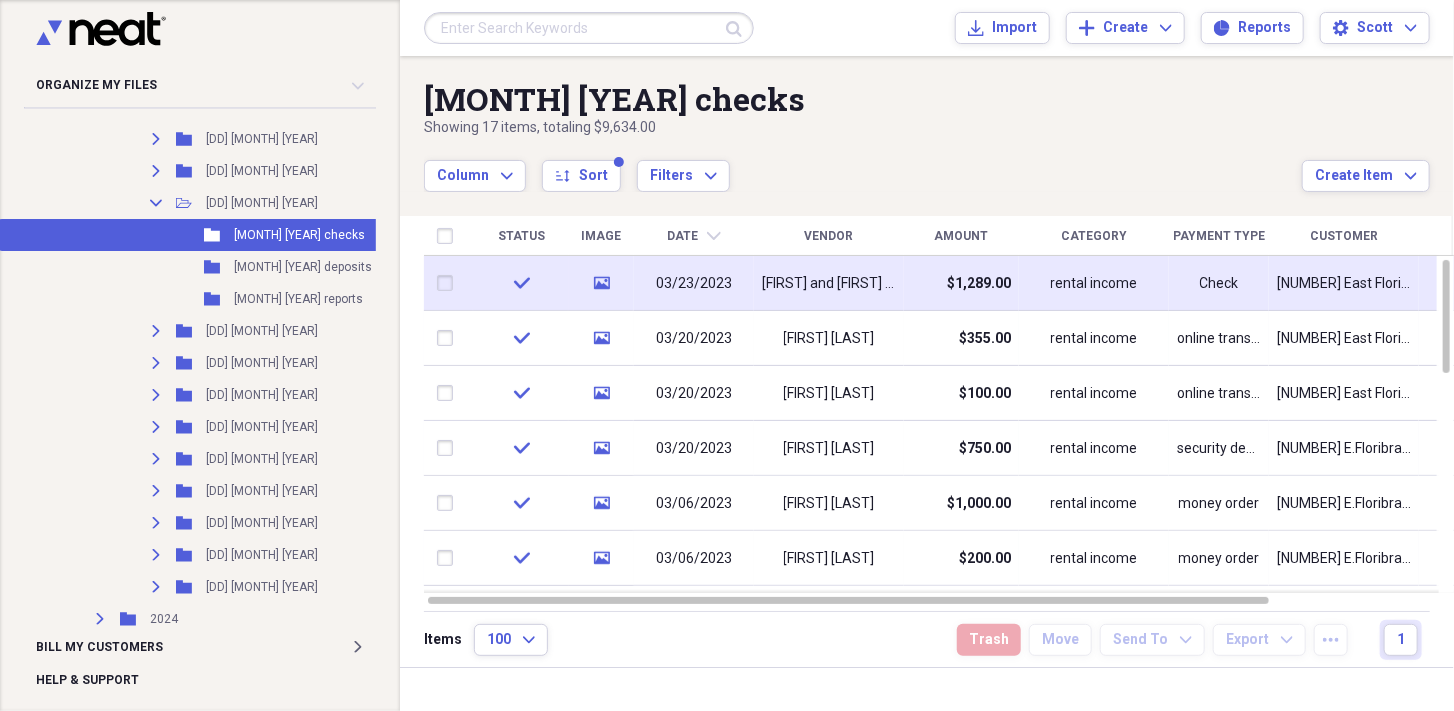 click on "[FIRST] and [FIRST] [LAST]" at bounding box center (829, 284) 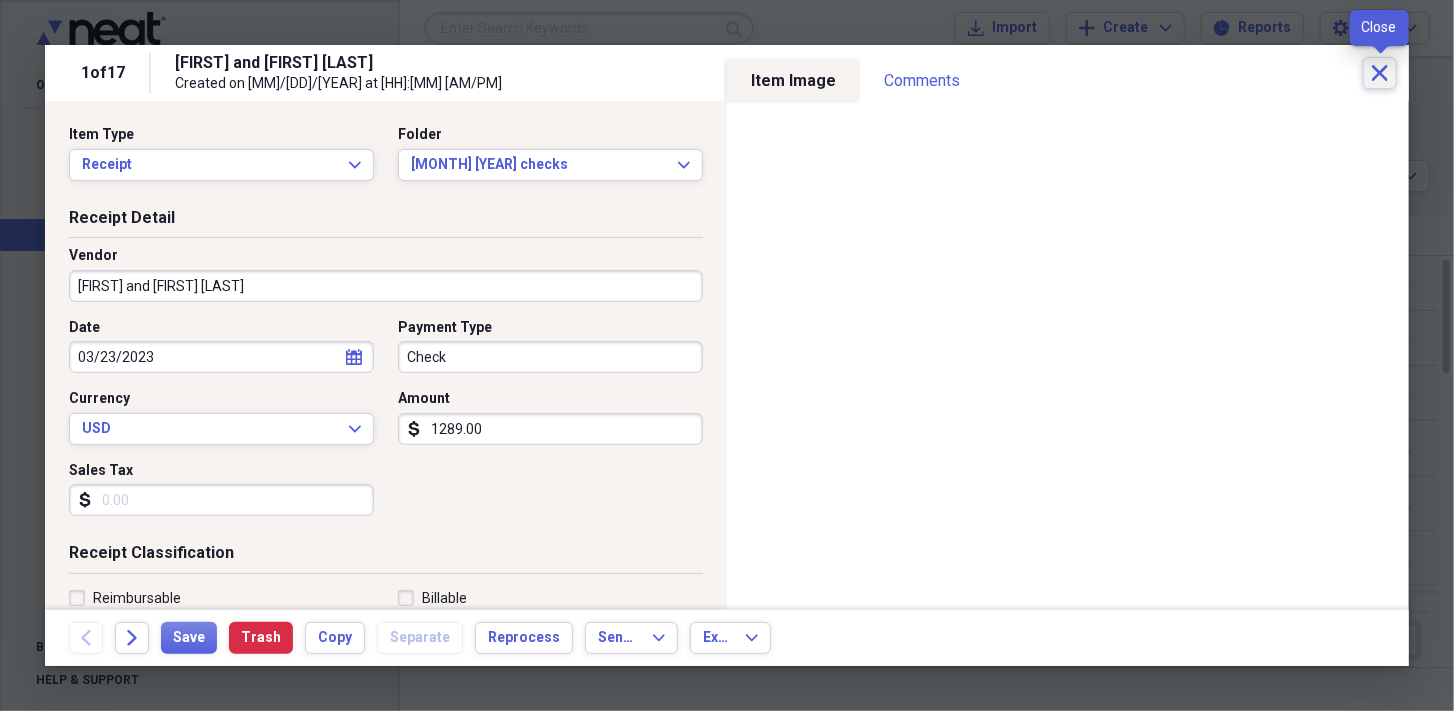 click on "Close" 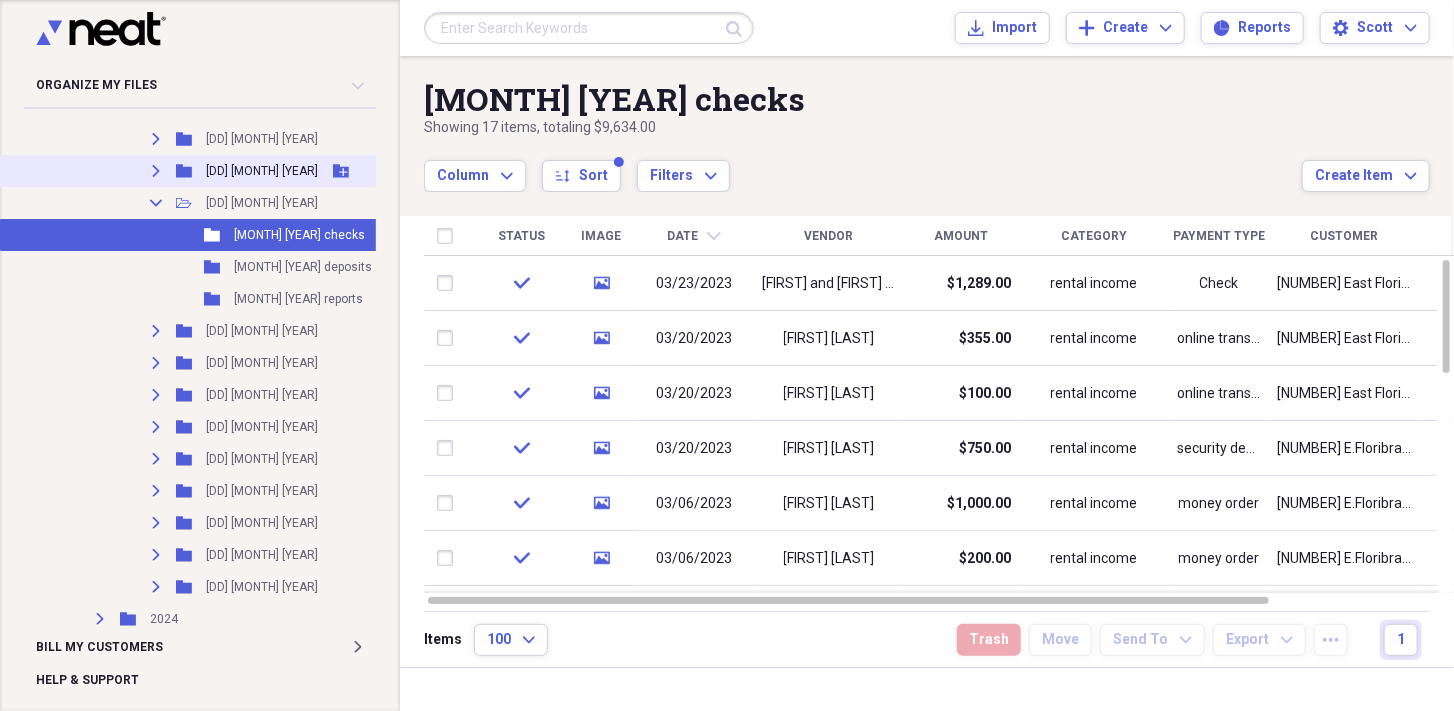 scroll, scrollTop: 3000, scrollLeft: 0, axis: vertical 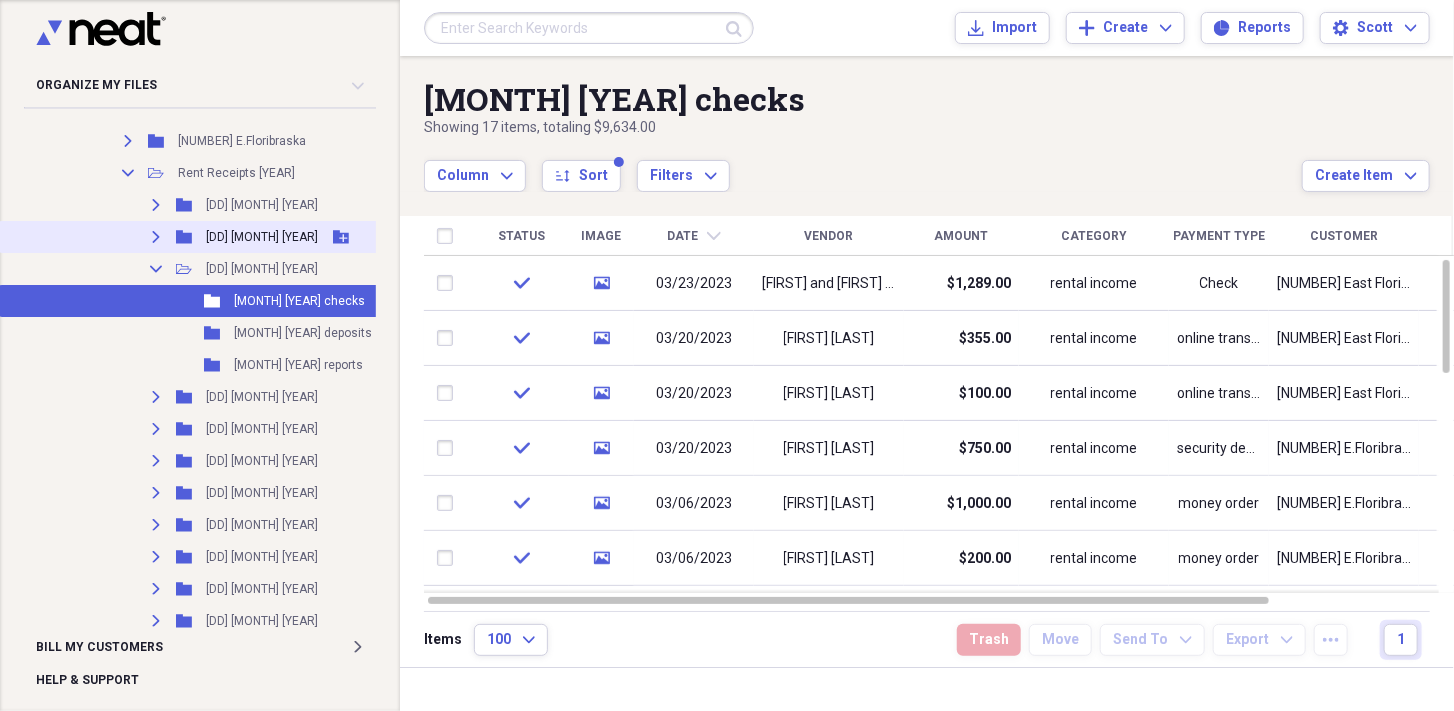 click on "Expand" at bounding box center (156, 237) 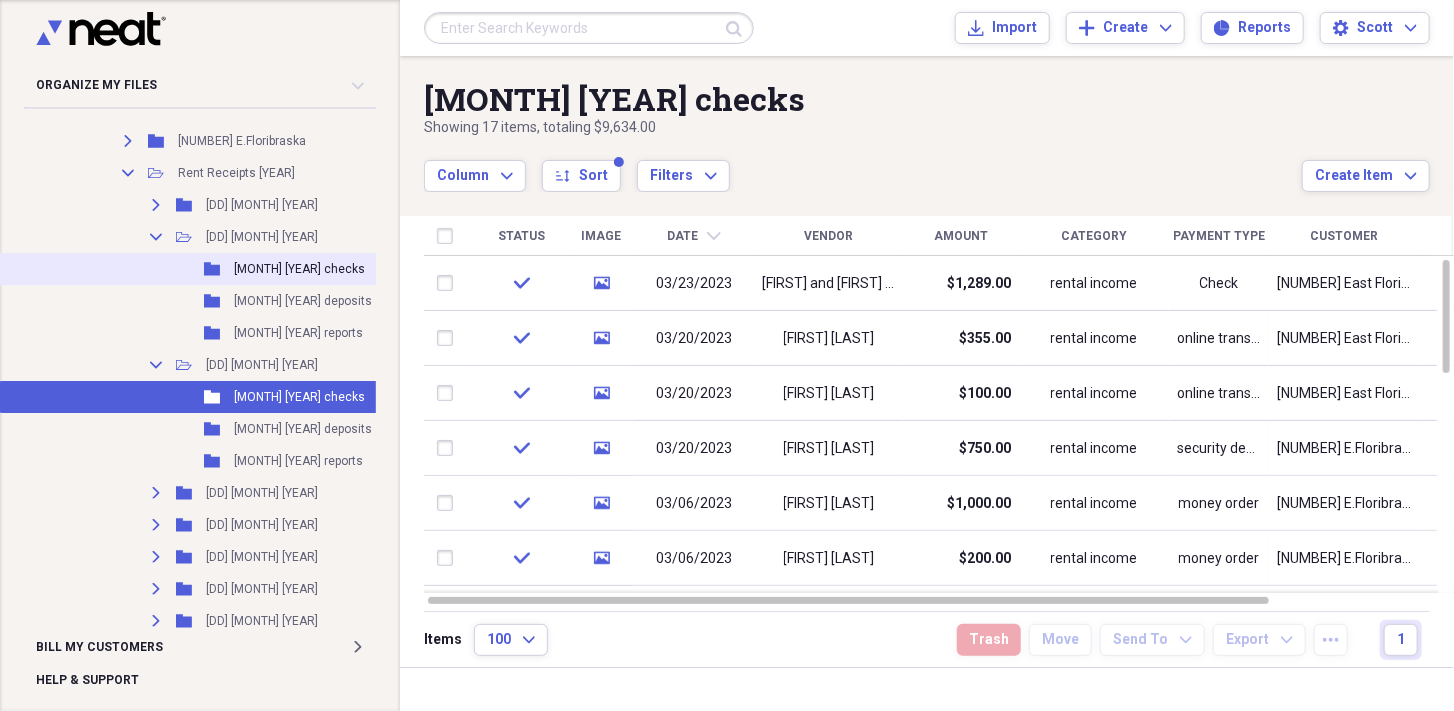 click on "[MONTH] [YEAR] checks" at bounding box center [299, 269] 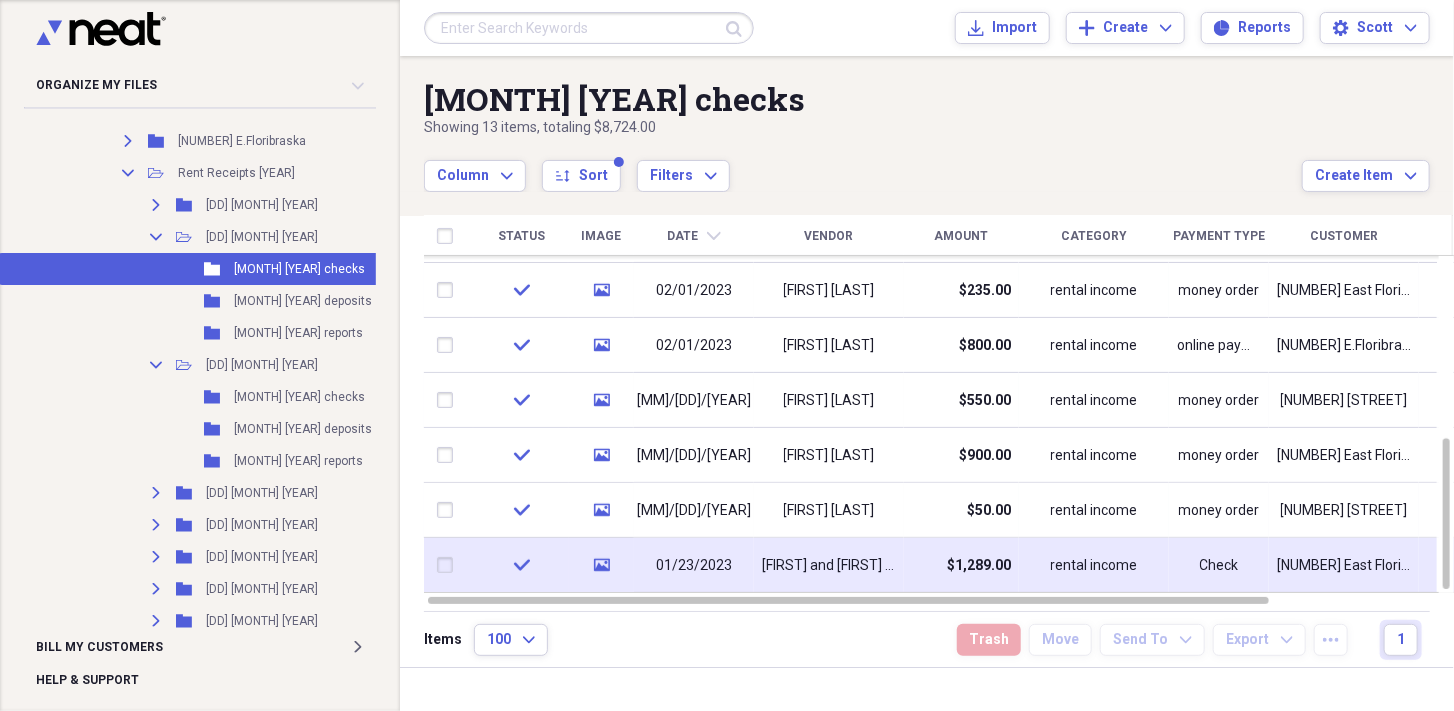 click on "[FIRST] and [FIRST] [LAST]" at bounding box center (829, 566) 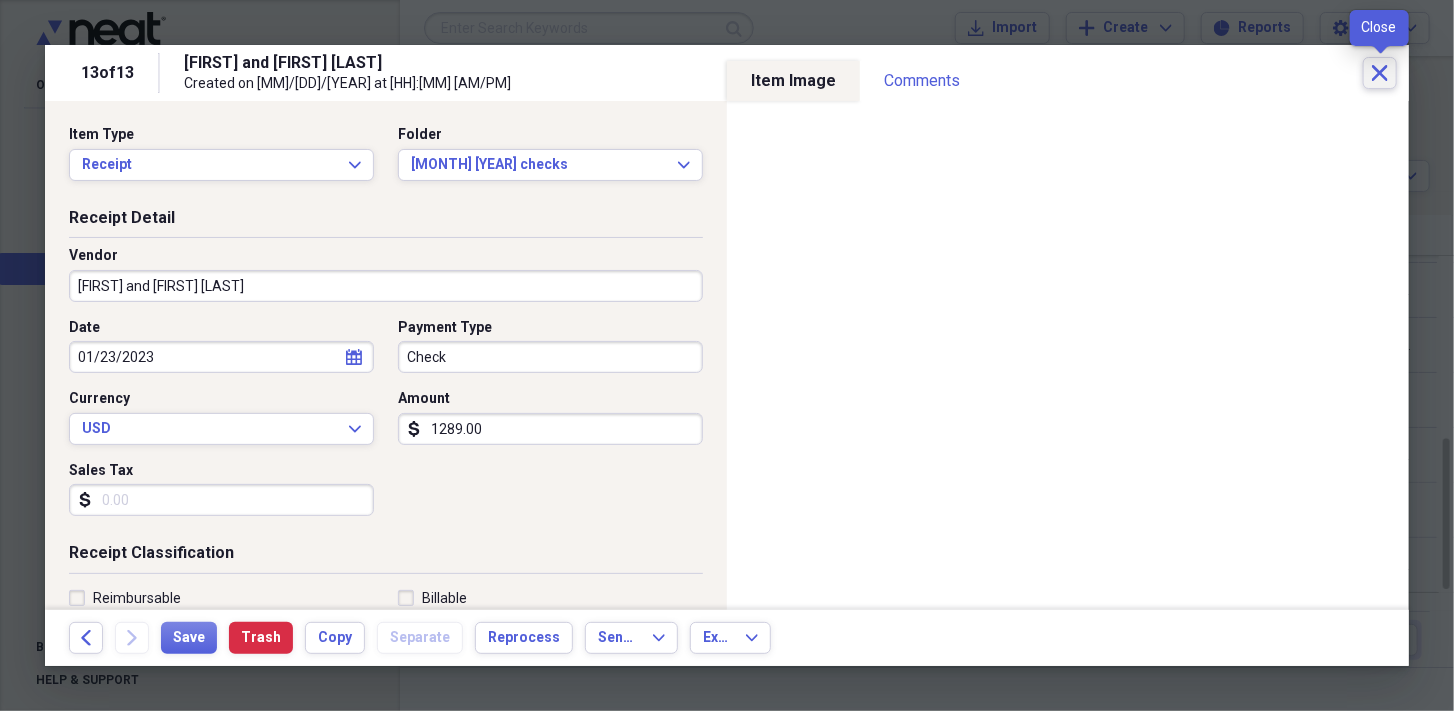 click on "Close" at bounding box center [1380, 73] 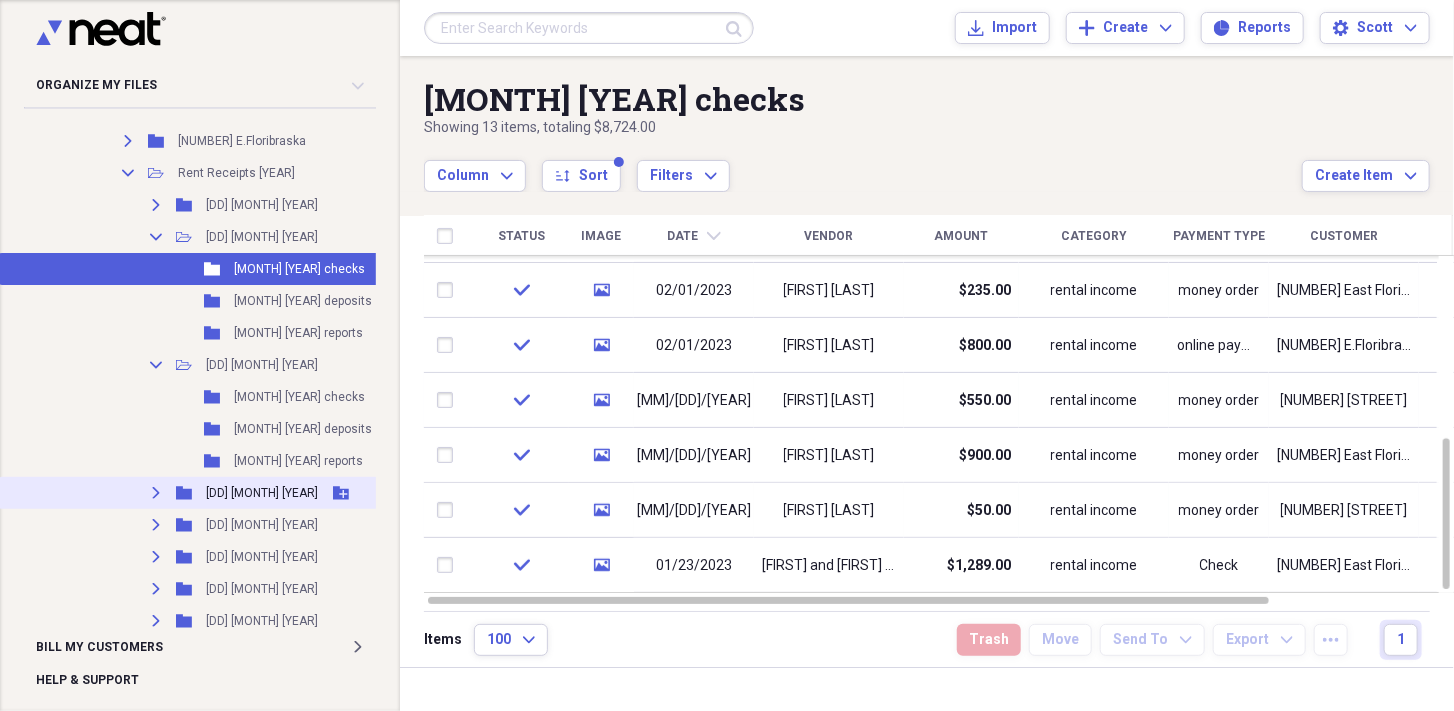 click 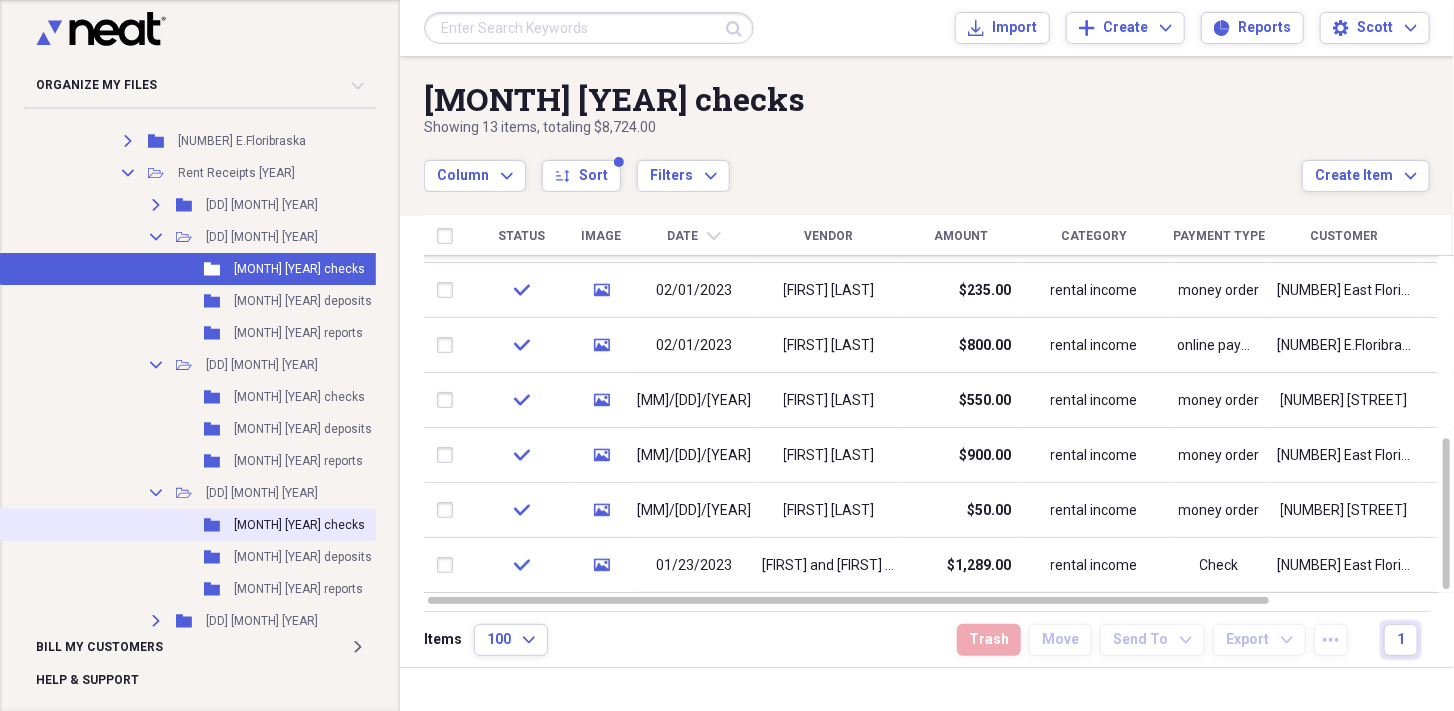click on "[MONTH] [YEAR] checks" at bounding box center (299, 525) 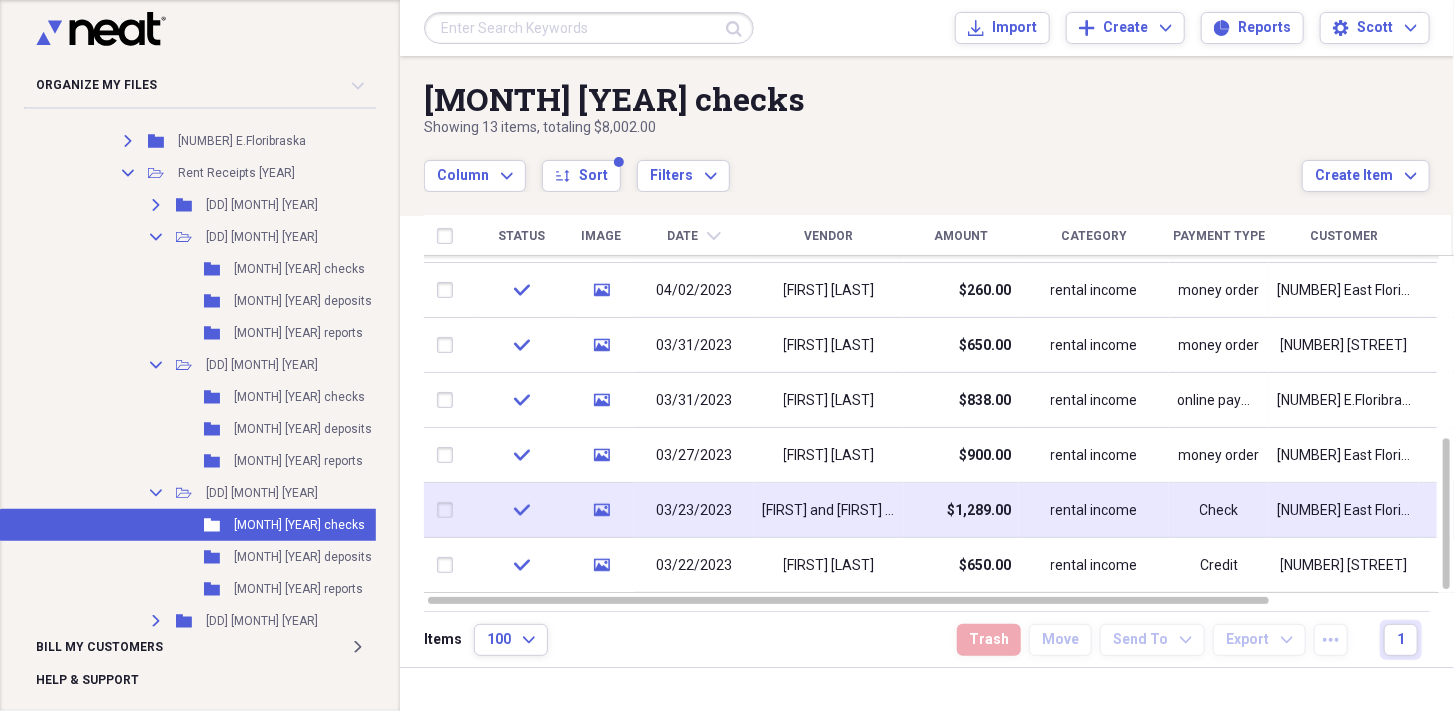 click on "[FIRST] and [FIRST] [LAST]" at bounding box center (829, 511) 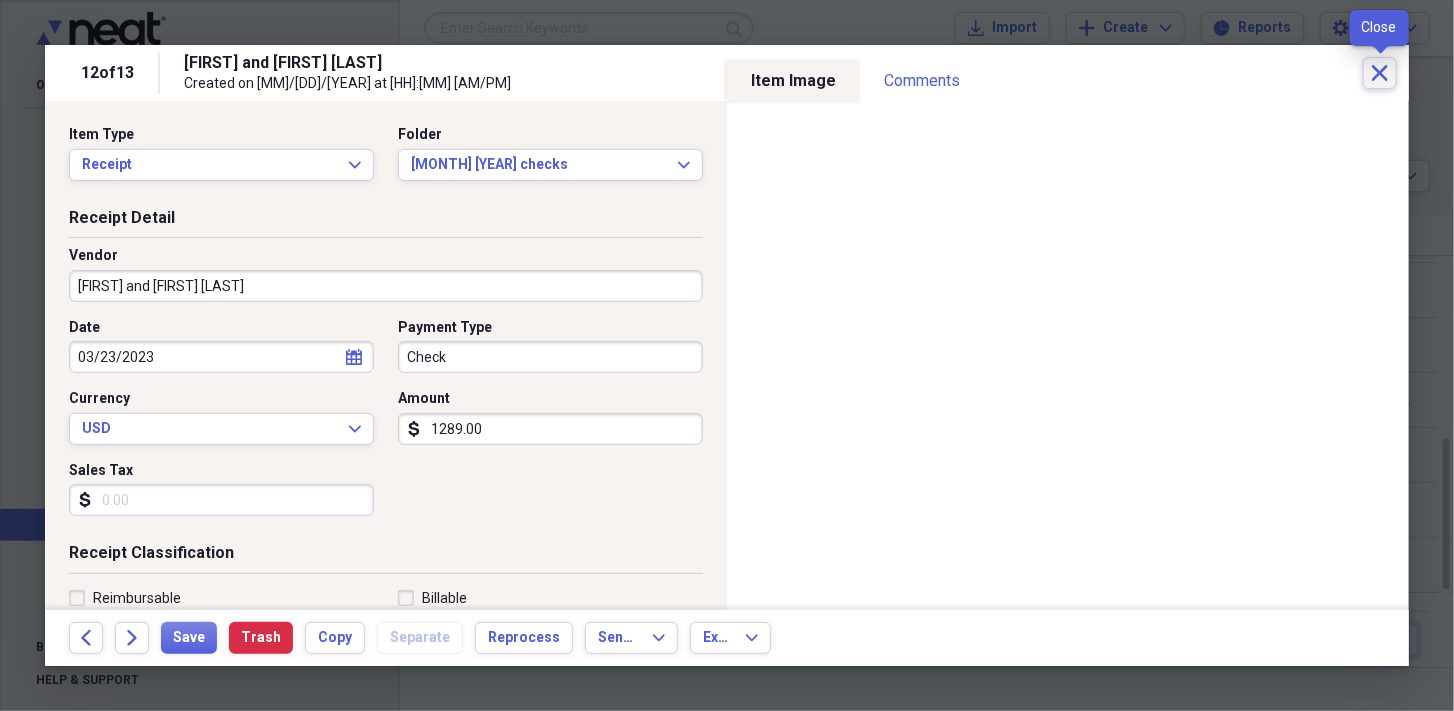 click 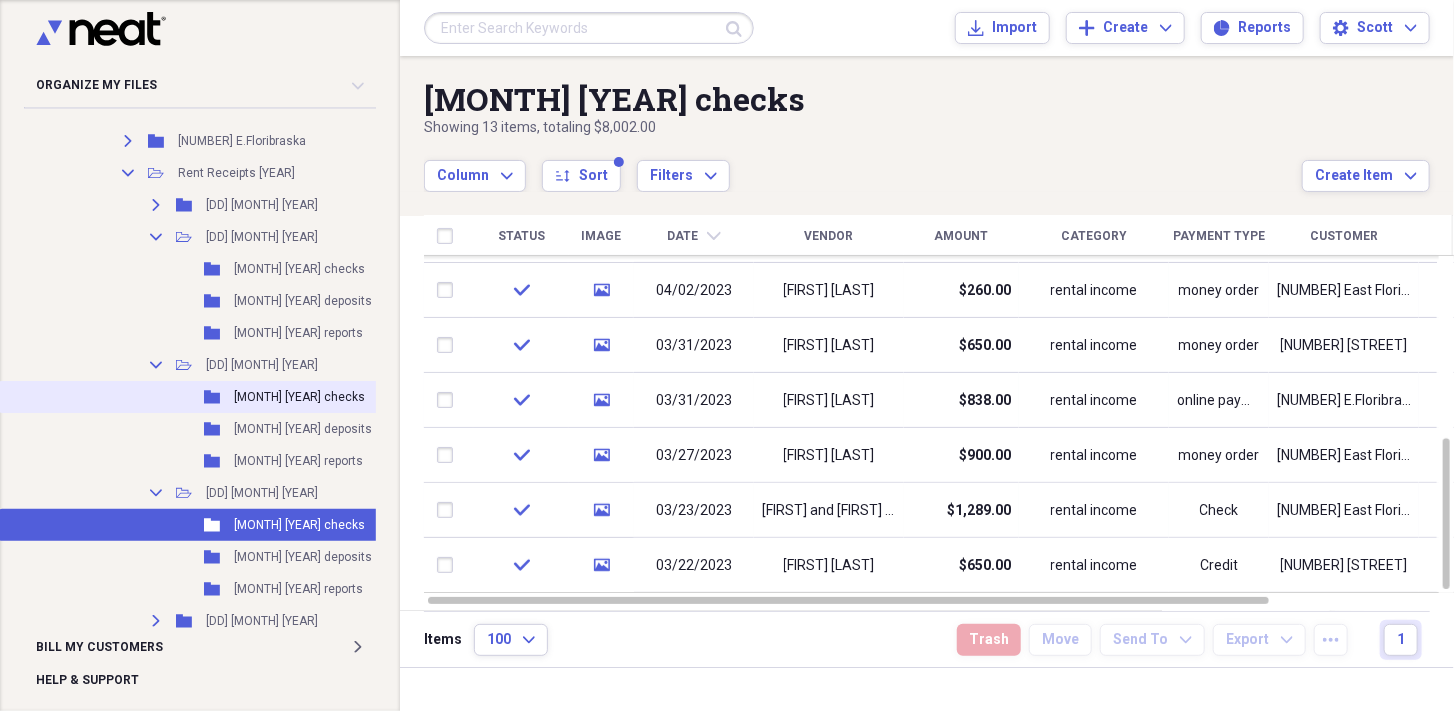 click on "[MONTH] [YEAR] checks" at bounding box center [299, 397] 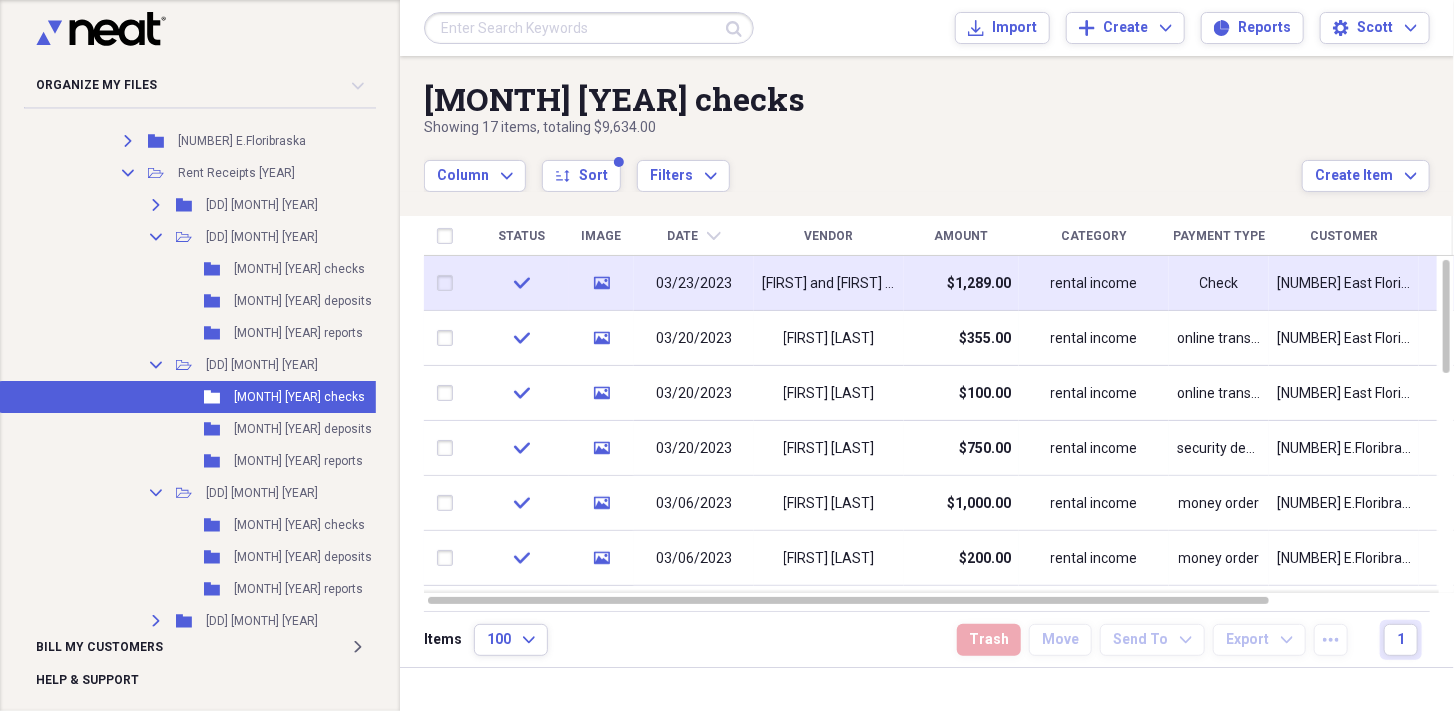 click on "[FIRST] and [FIRST] [LAST]" at bounding box center [829, 283] 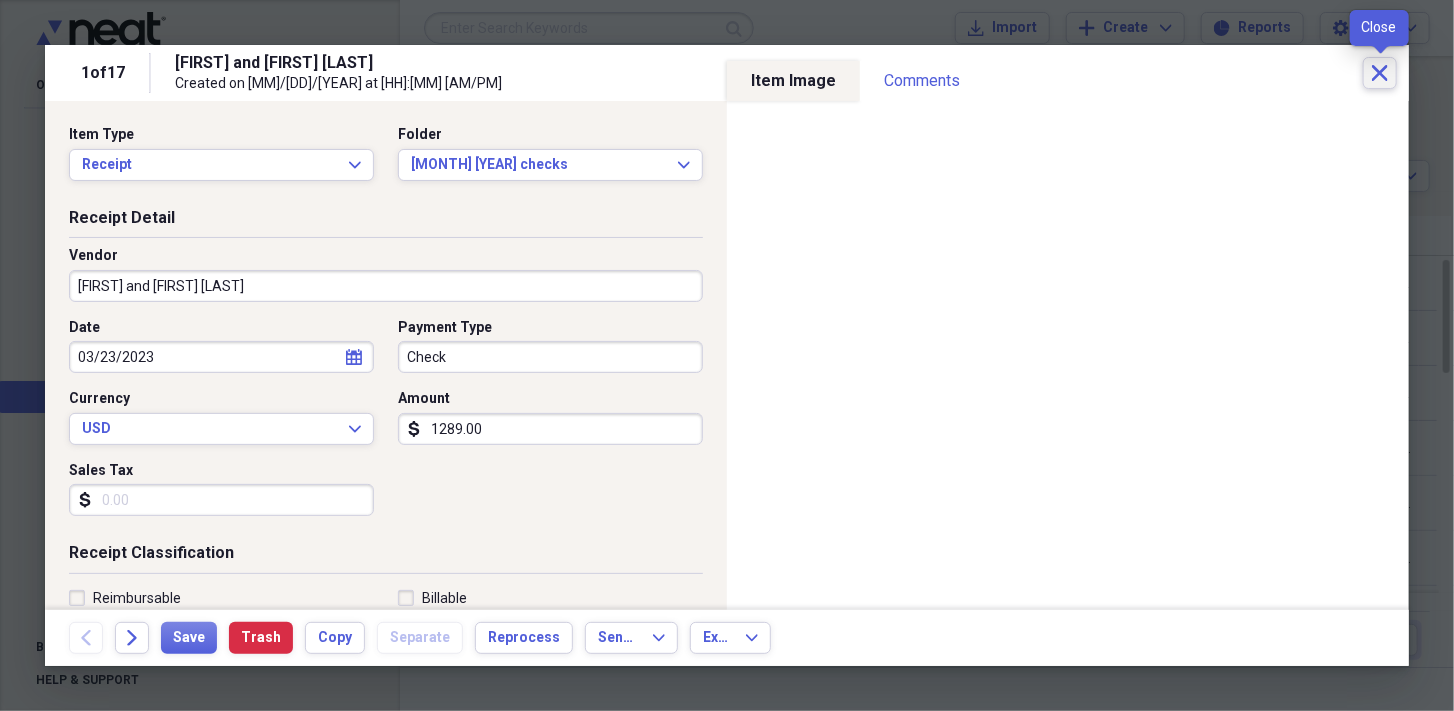 click on "Close" at bounding box center (1380, 73) 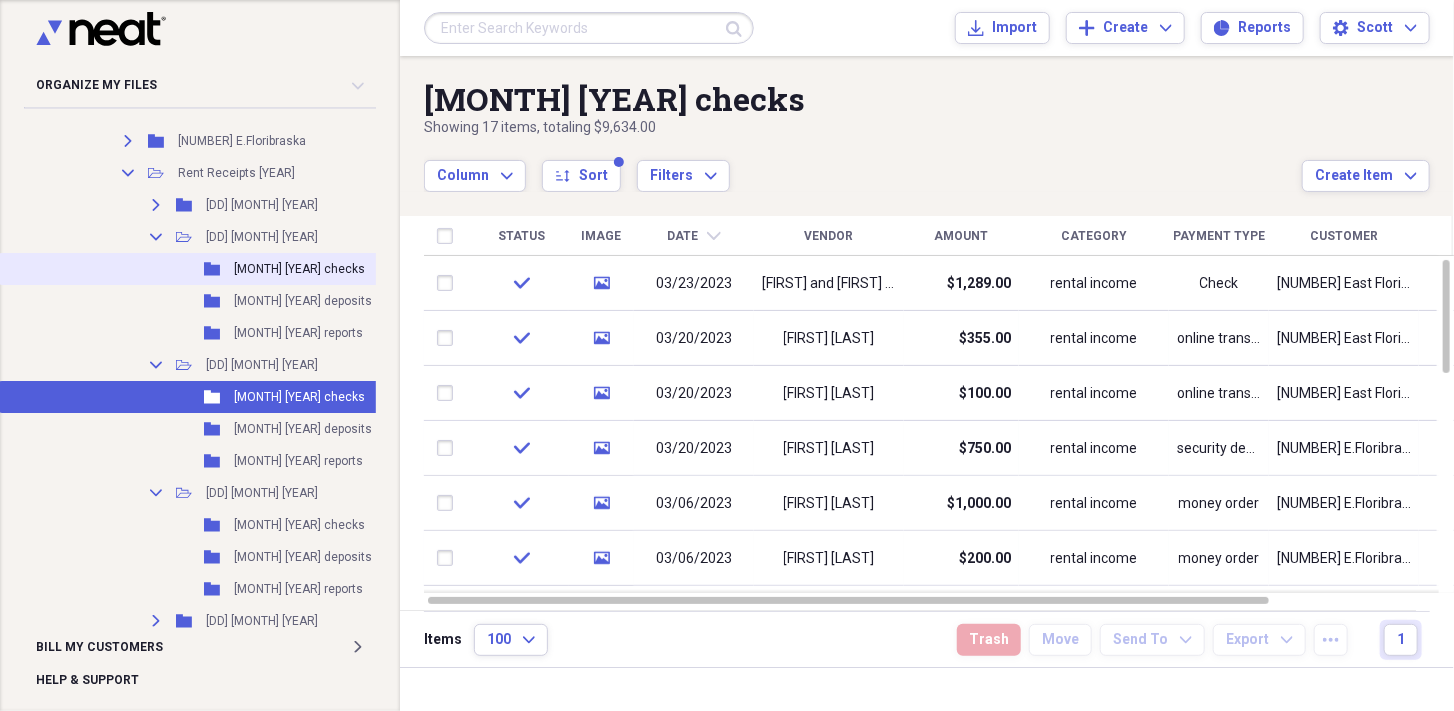 click on "[MONTH] [YEAR] checks" at bounding box center (299, 269) 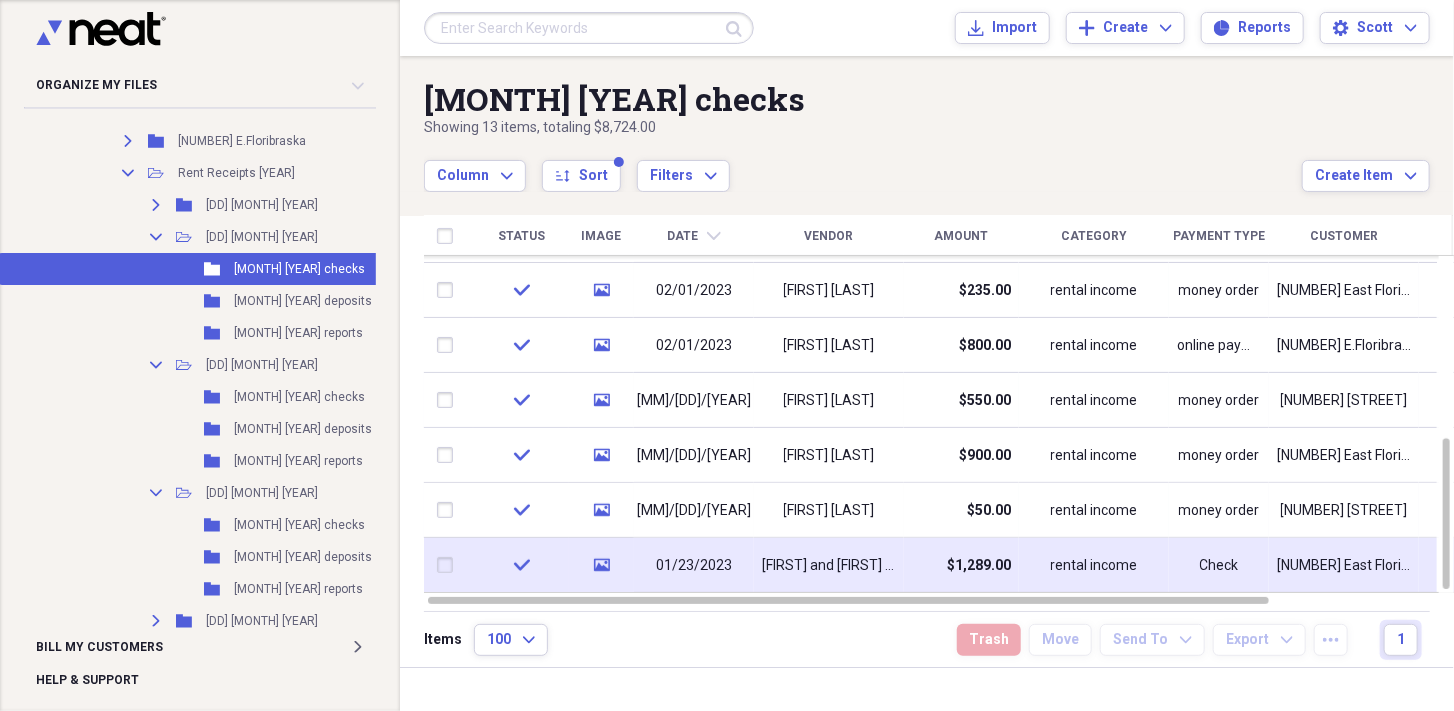 click on "[FIRST] and [FIRST] [LAST]" at bounding box center [829, 566] 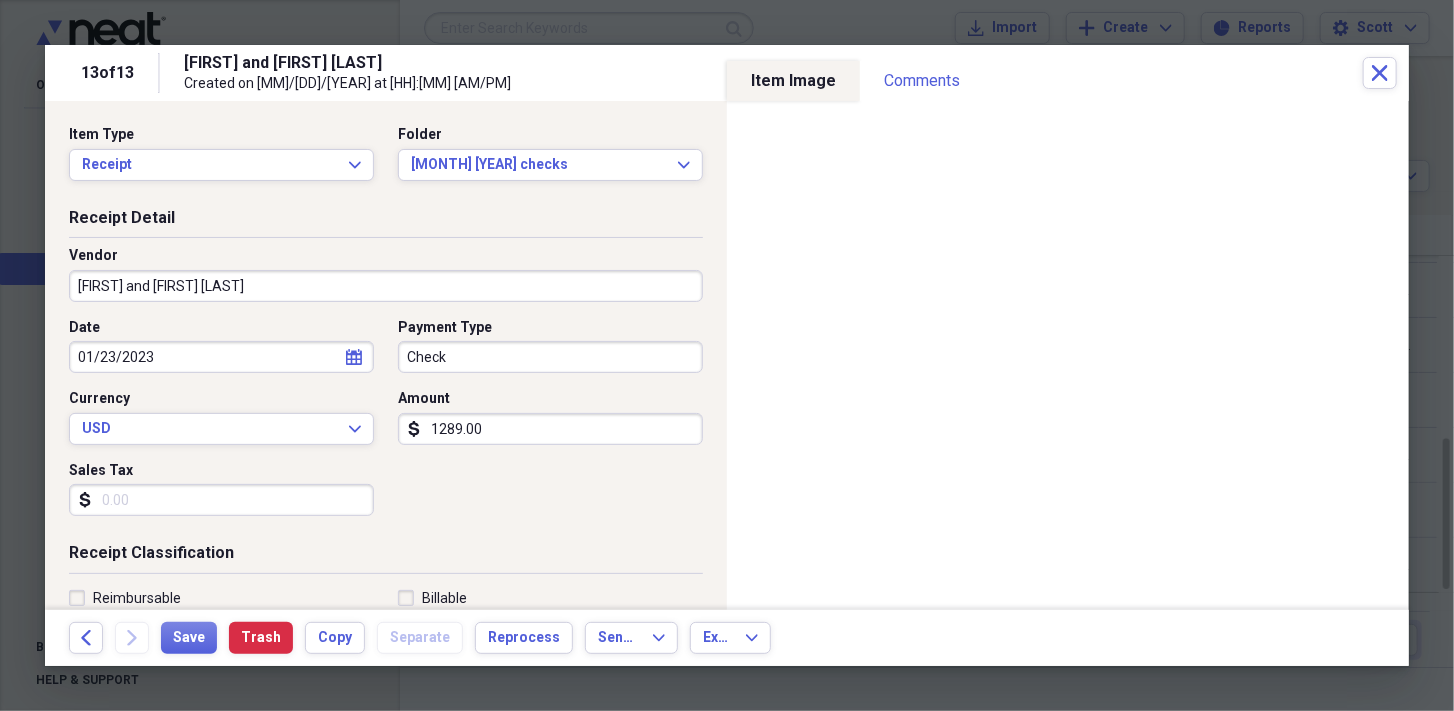 click on "[DD] [MONTH] [YEAR] [FIRST] and [FIRST] [LAST] Created on [MM]/[DD]/[YEAR] at [HH]:[MM] [AM/PM] Close" at bounding box center (727, 73) 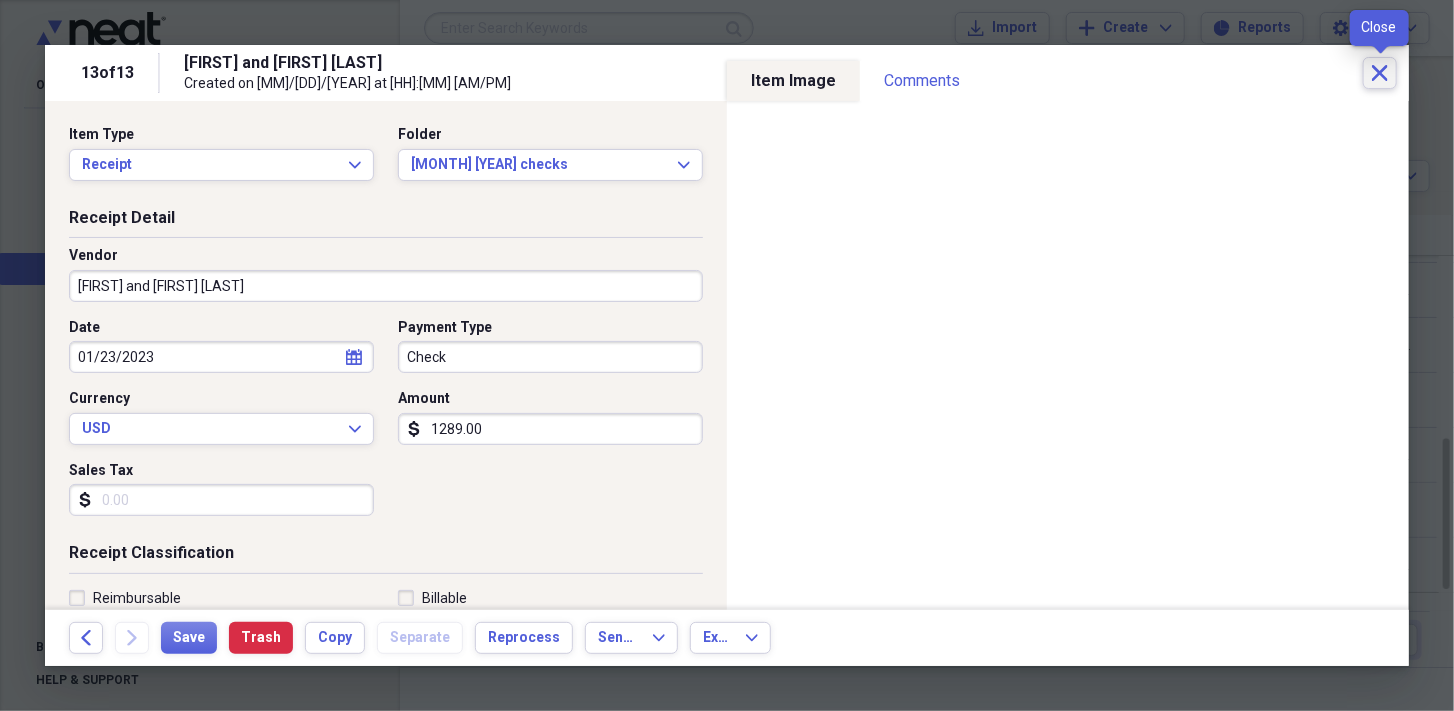 click on "Close" at bounding box center (1380, 73) 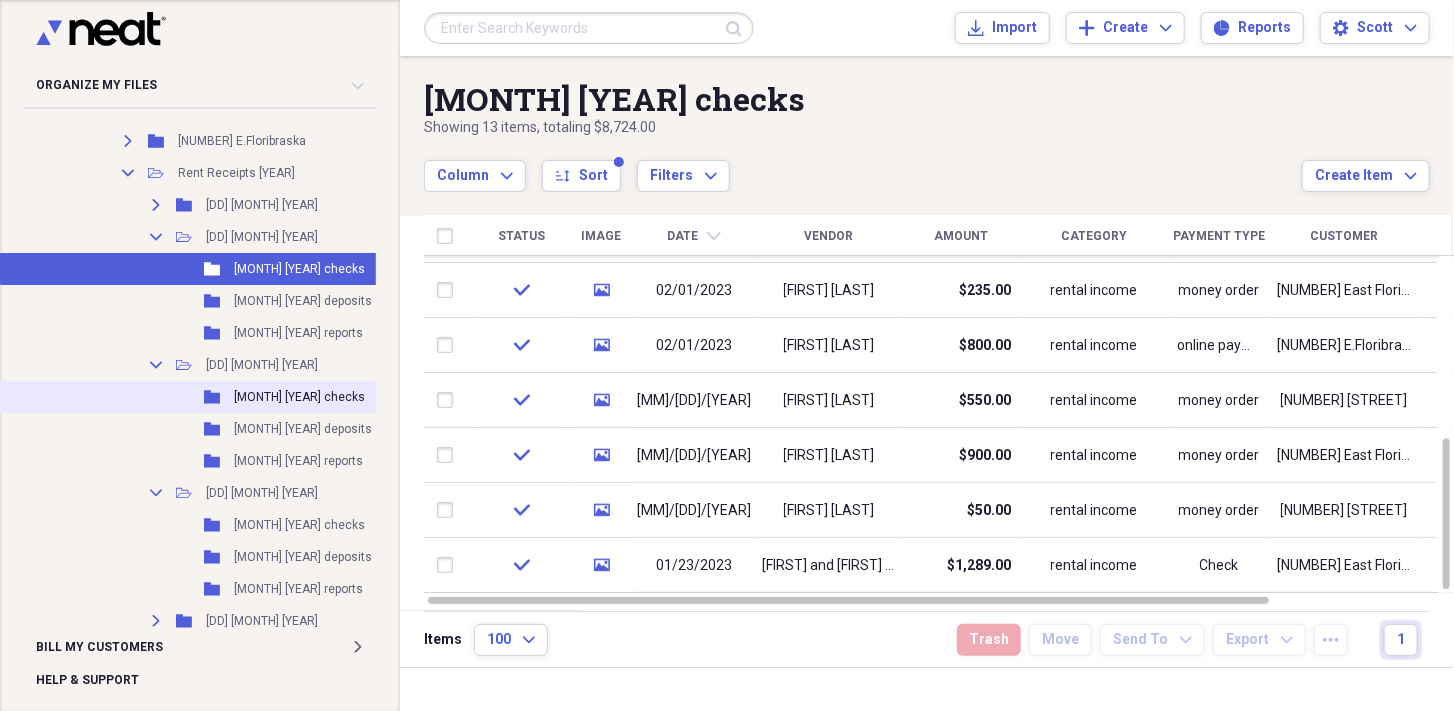 click on "[MONTH] [YEAR] checks" at bounding box center (299, 397) 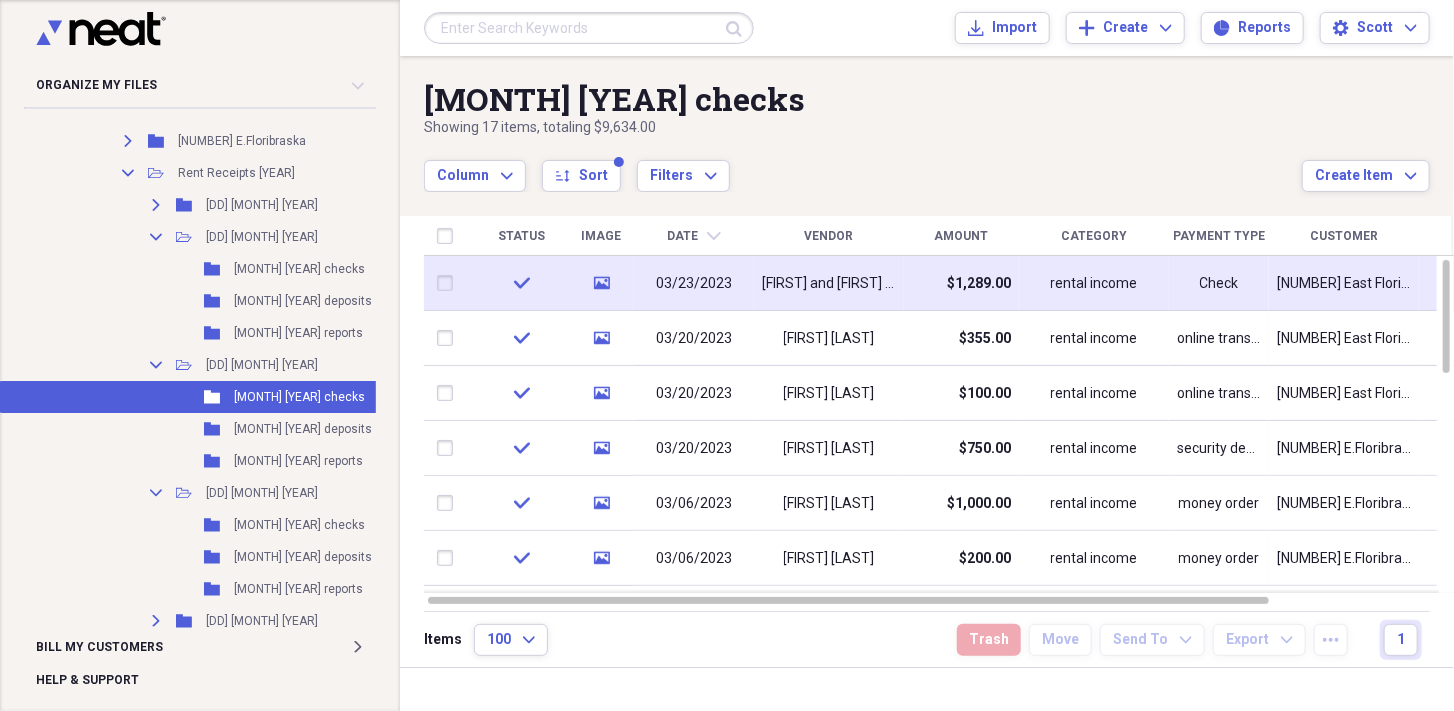 click on "$1,289.00" at bounding box center [961, 283] 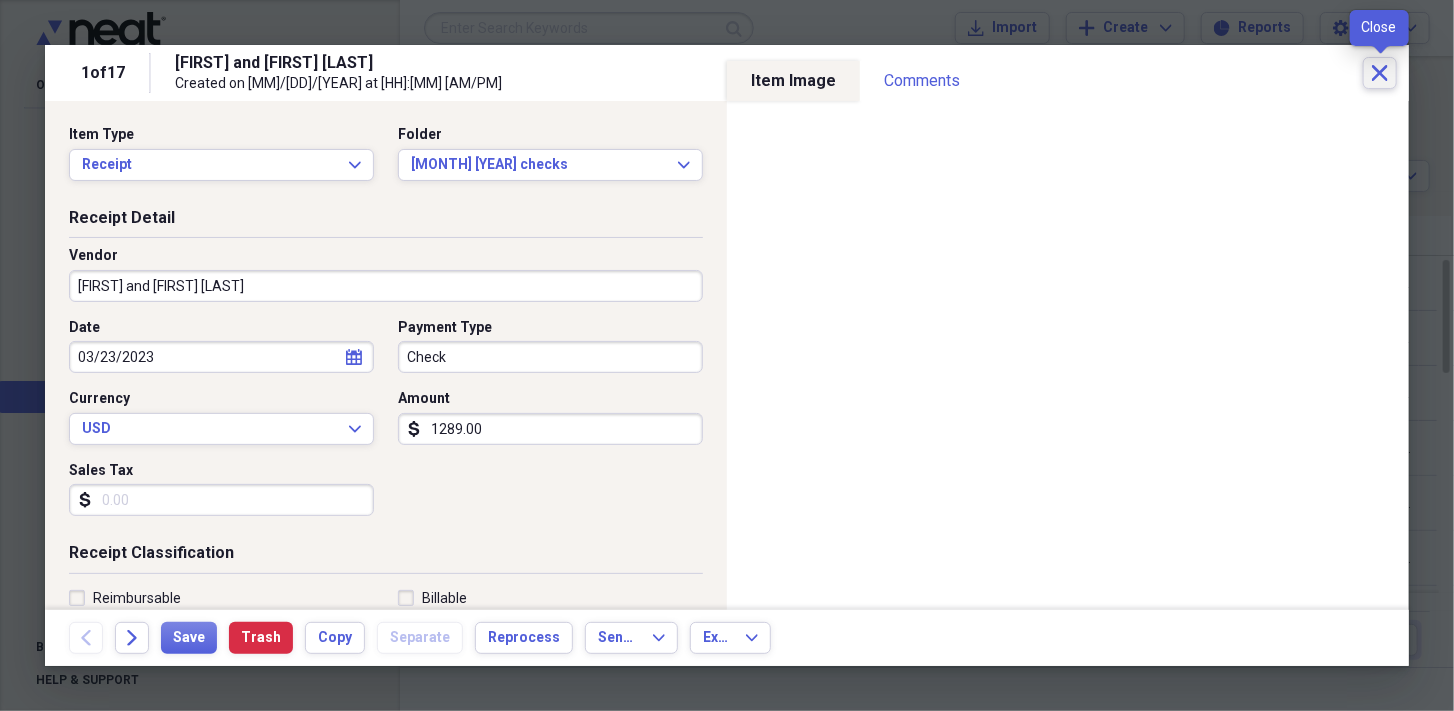 click 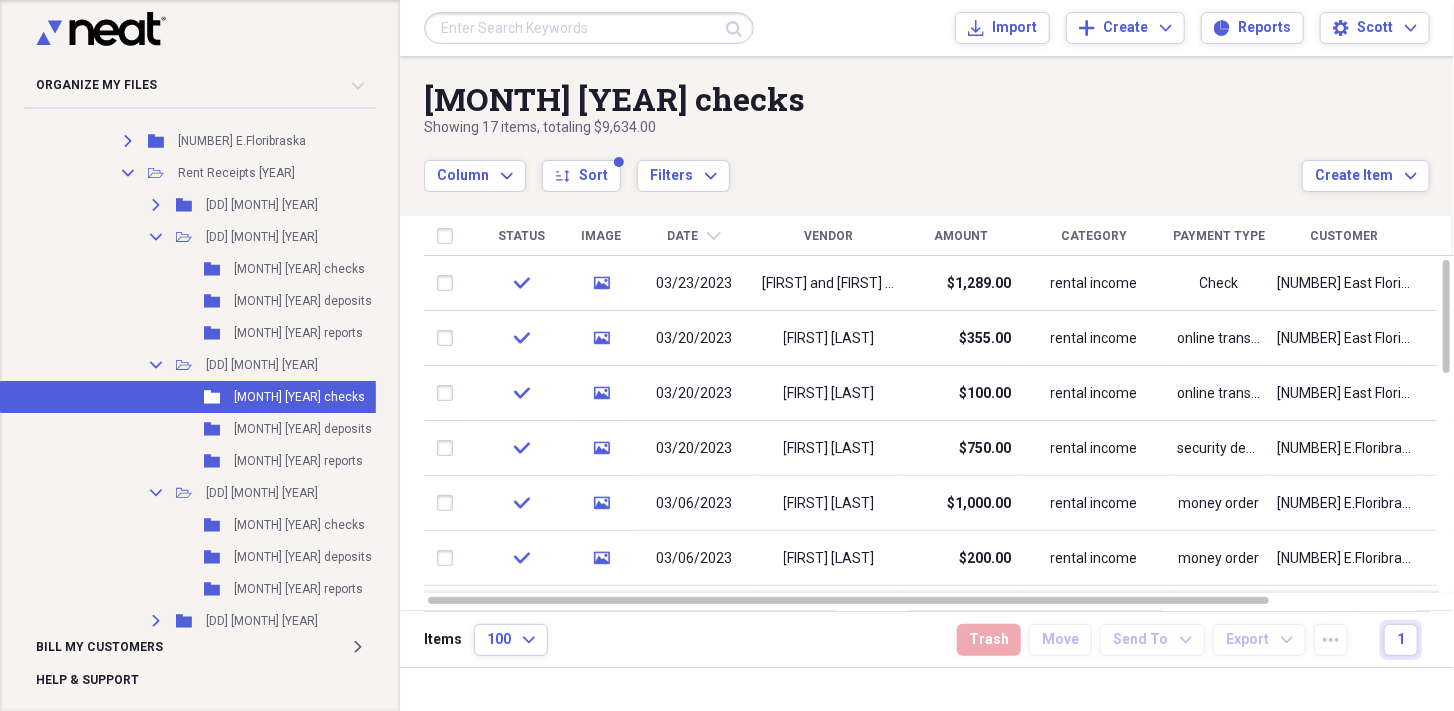 click on "Showing [NUMBER] items , totaling [CURRENCY][AMOUNT]" at bounding box center (863, 128) 